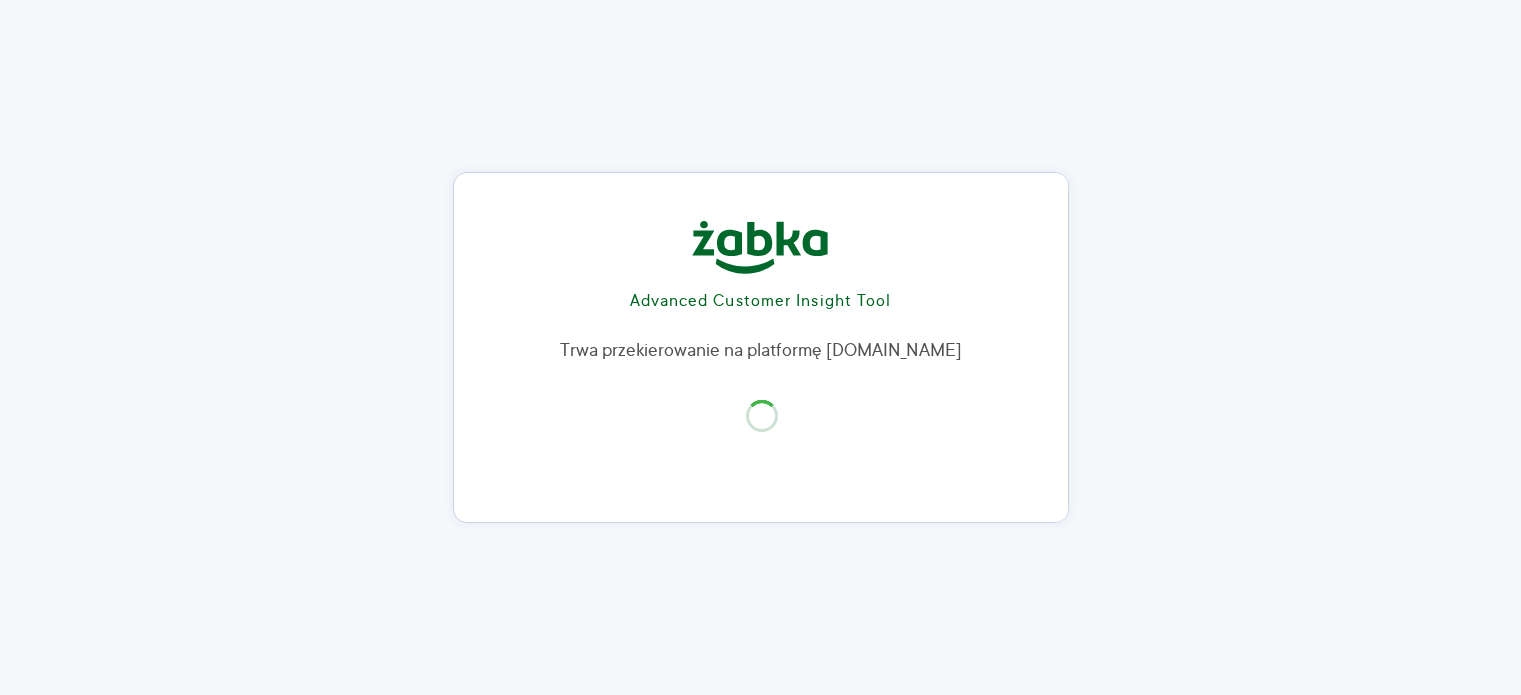 scroll, scrollTop: 0, scrollLeft: 0, axis: both 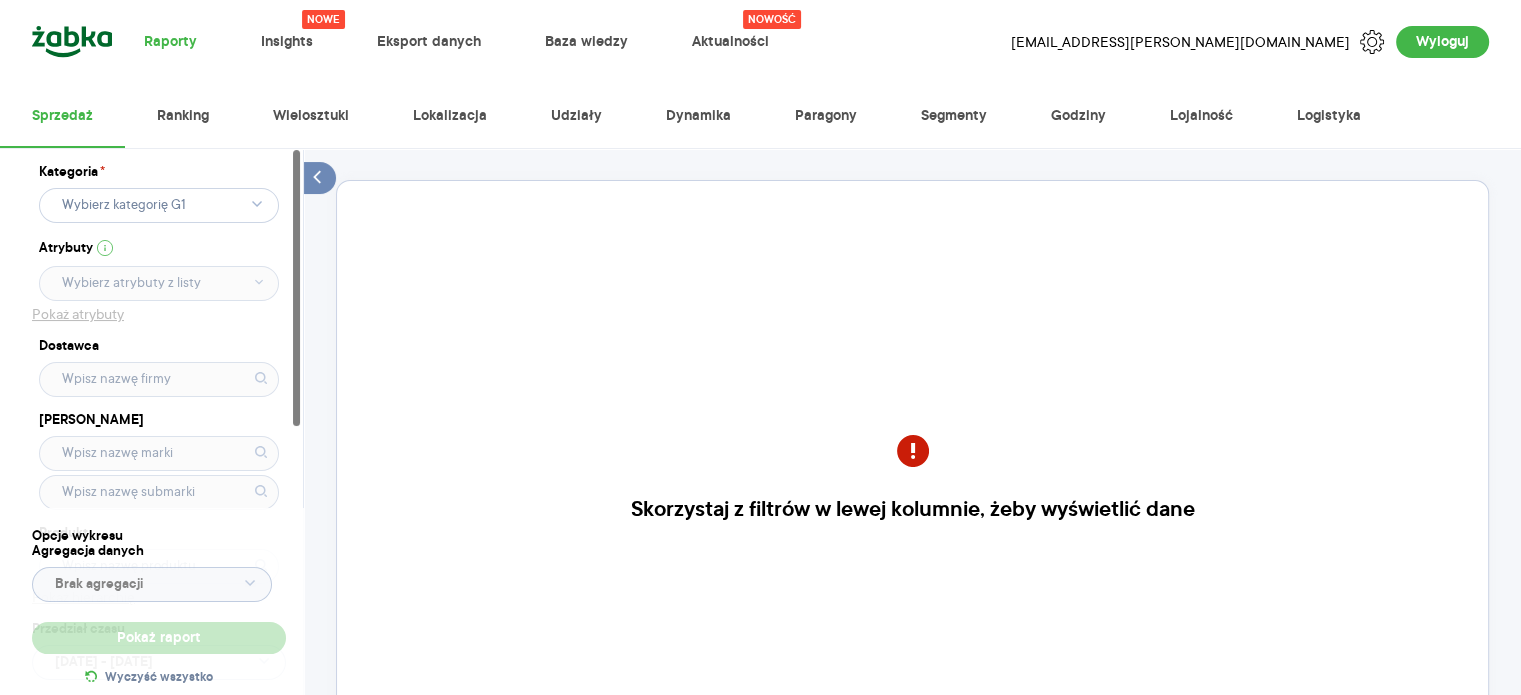 click 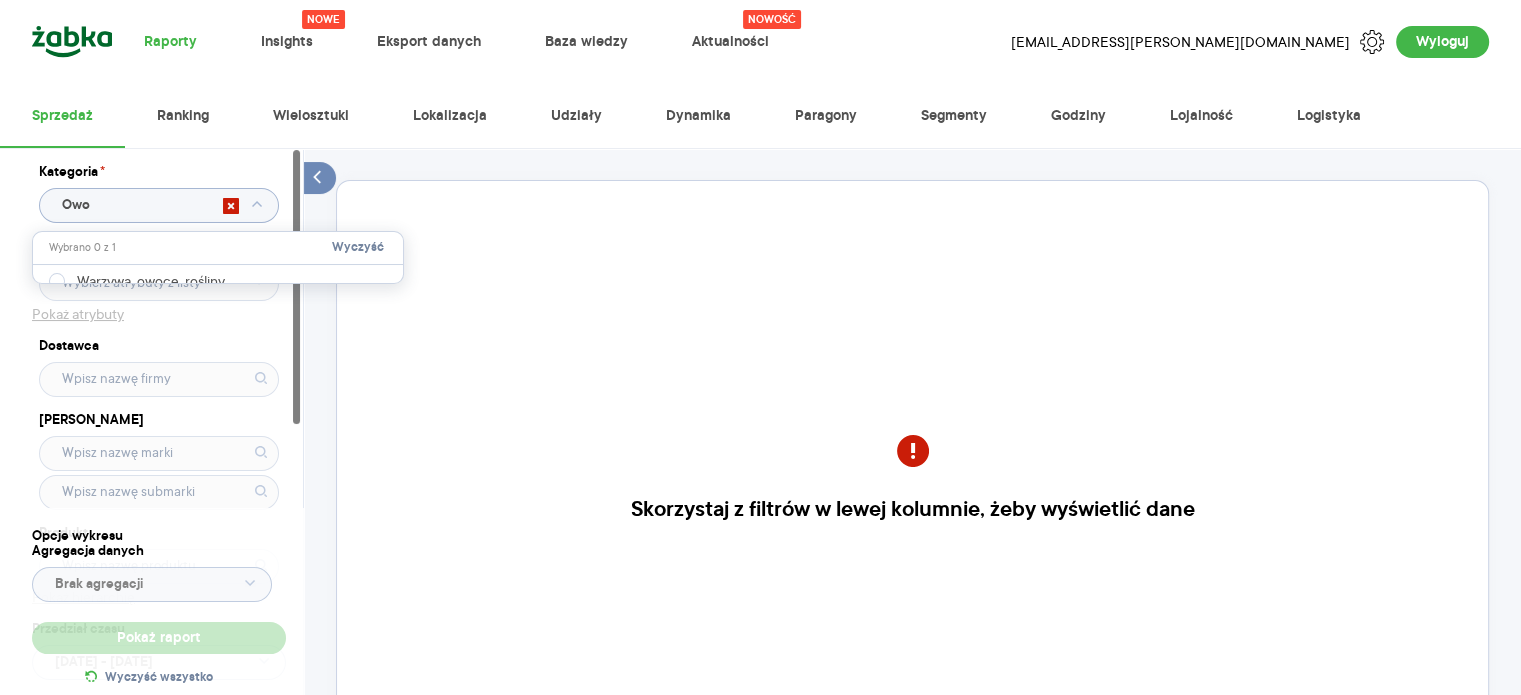 click at bounding box center (218, 275) 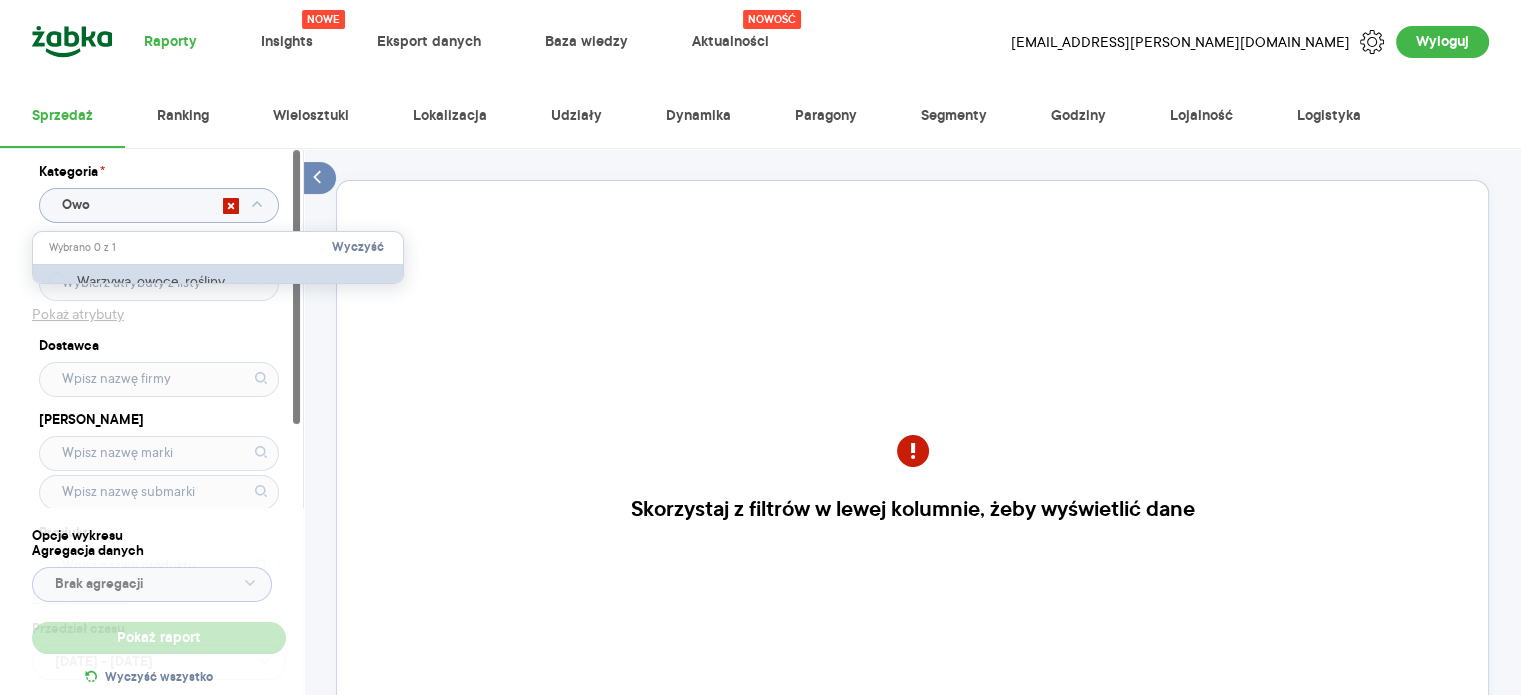 click on "Warzywa, owoce, rośliny" at bounding box center [219, 281] 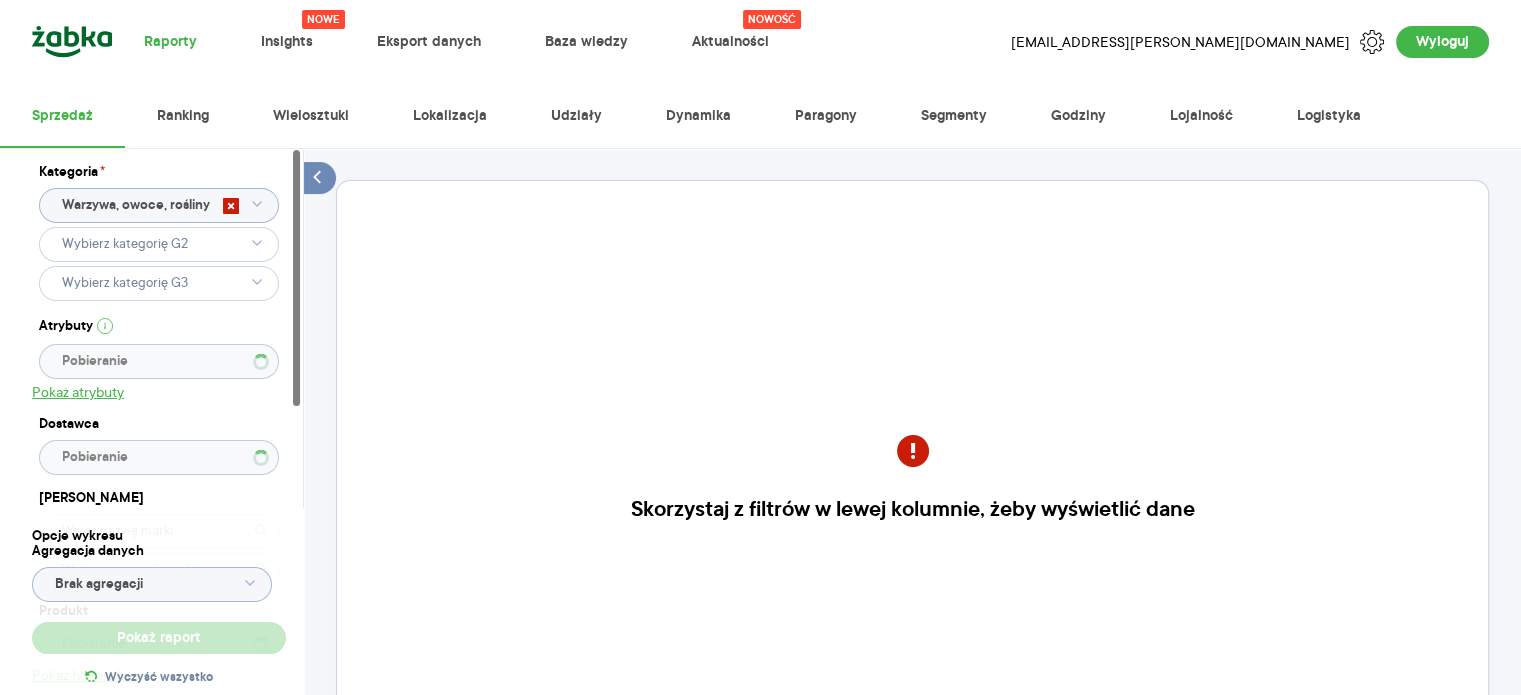 type 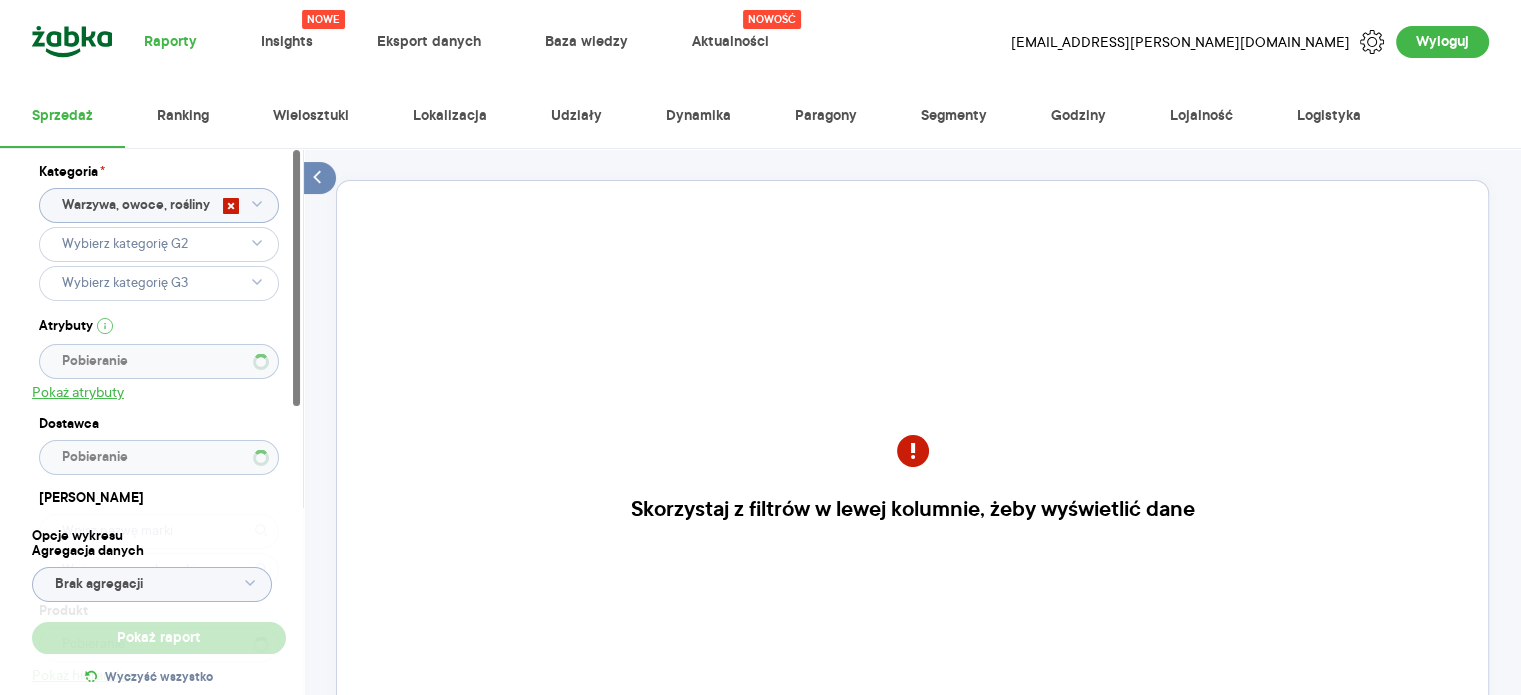 type 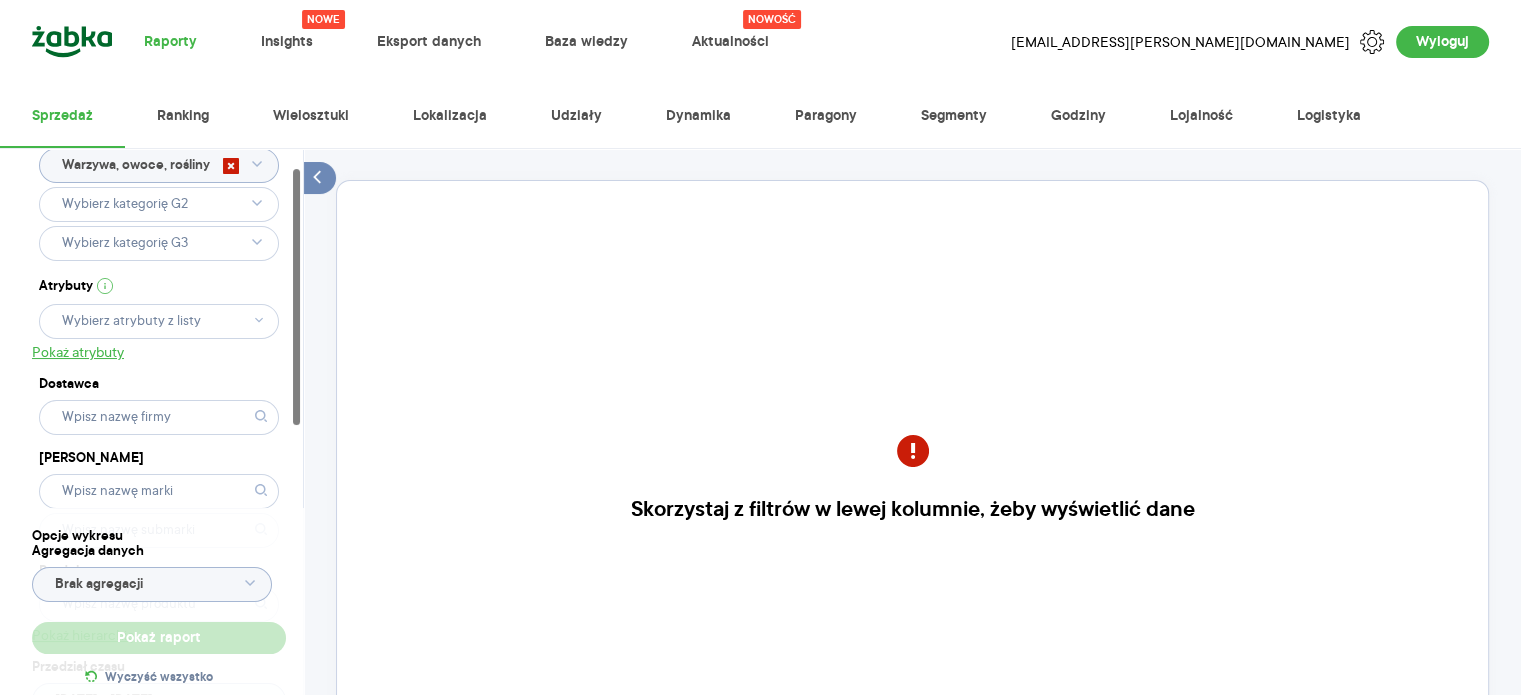 type 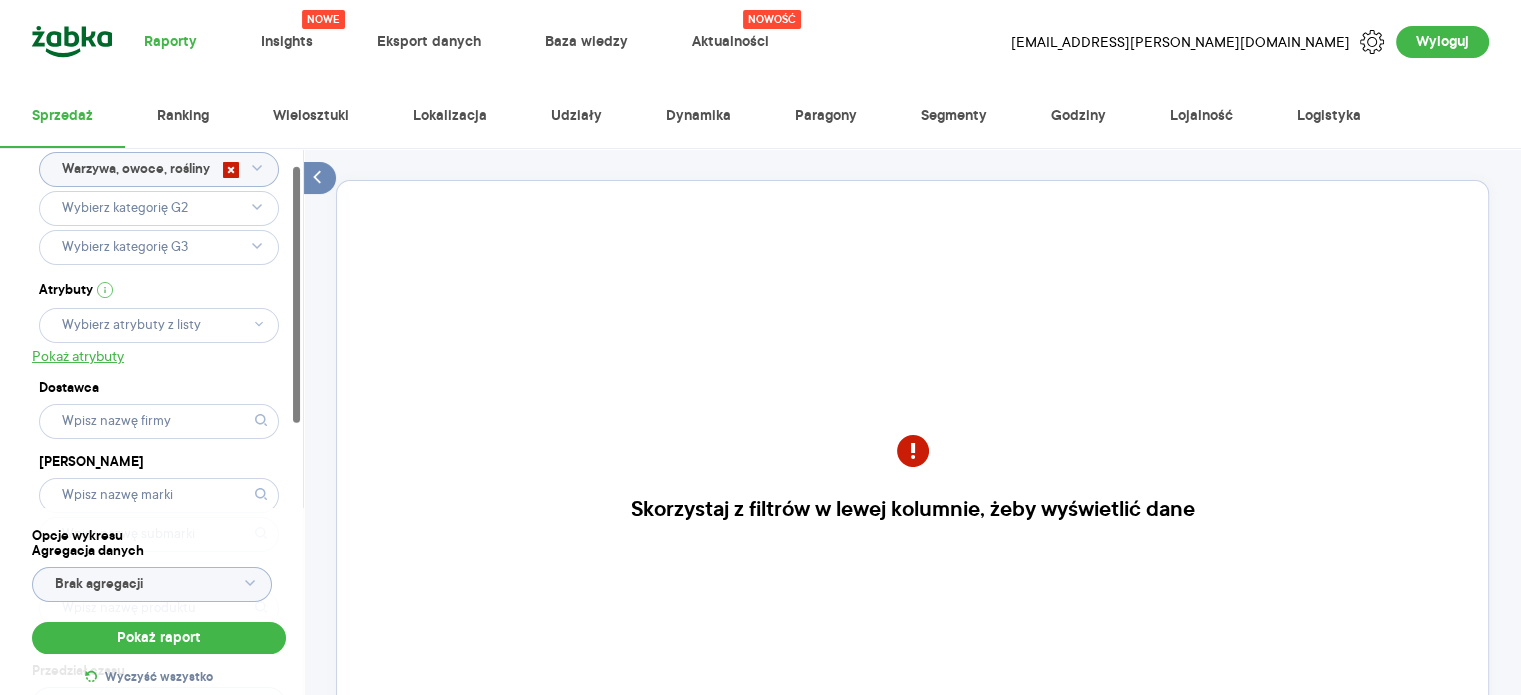 scroll, scrollTop: 35, scrollLeft: 0, axis: vertical 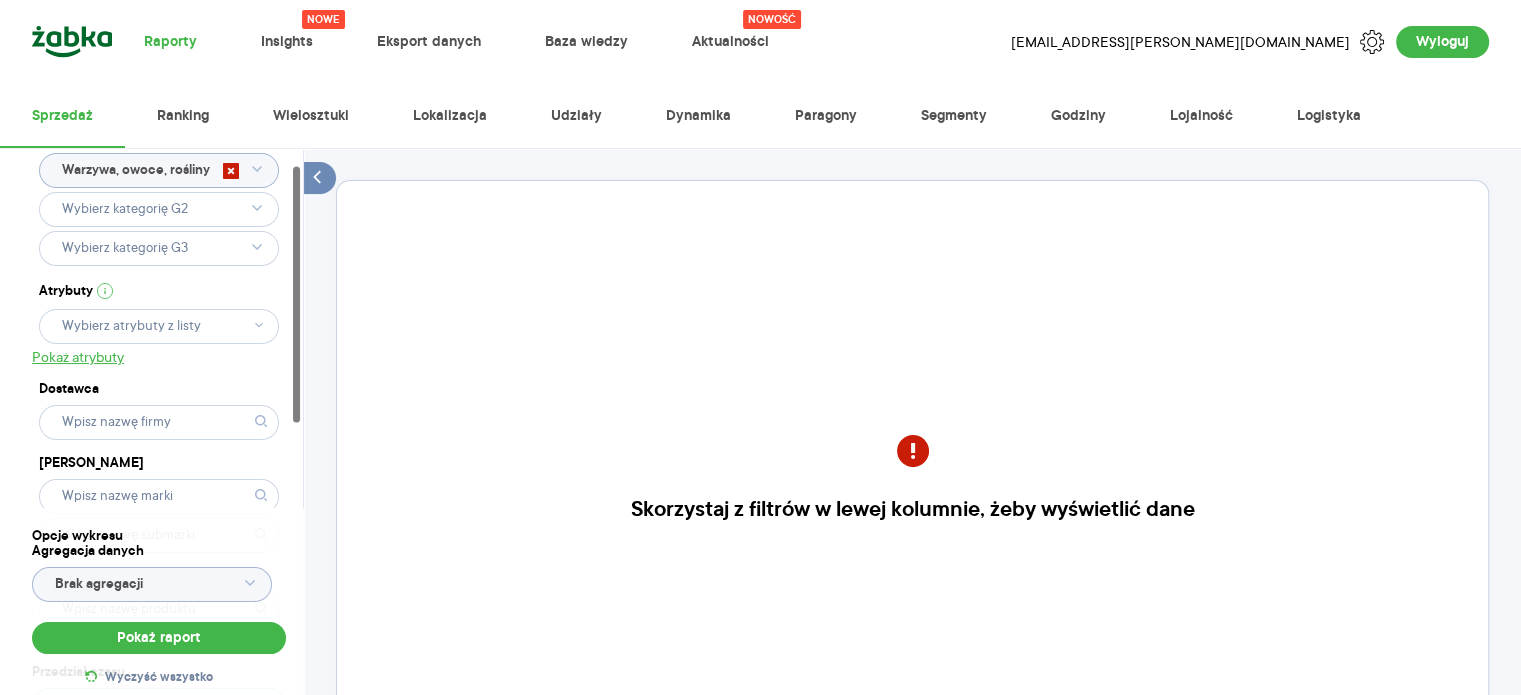 type on "Warzywa, owoce, rośliny" 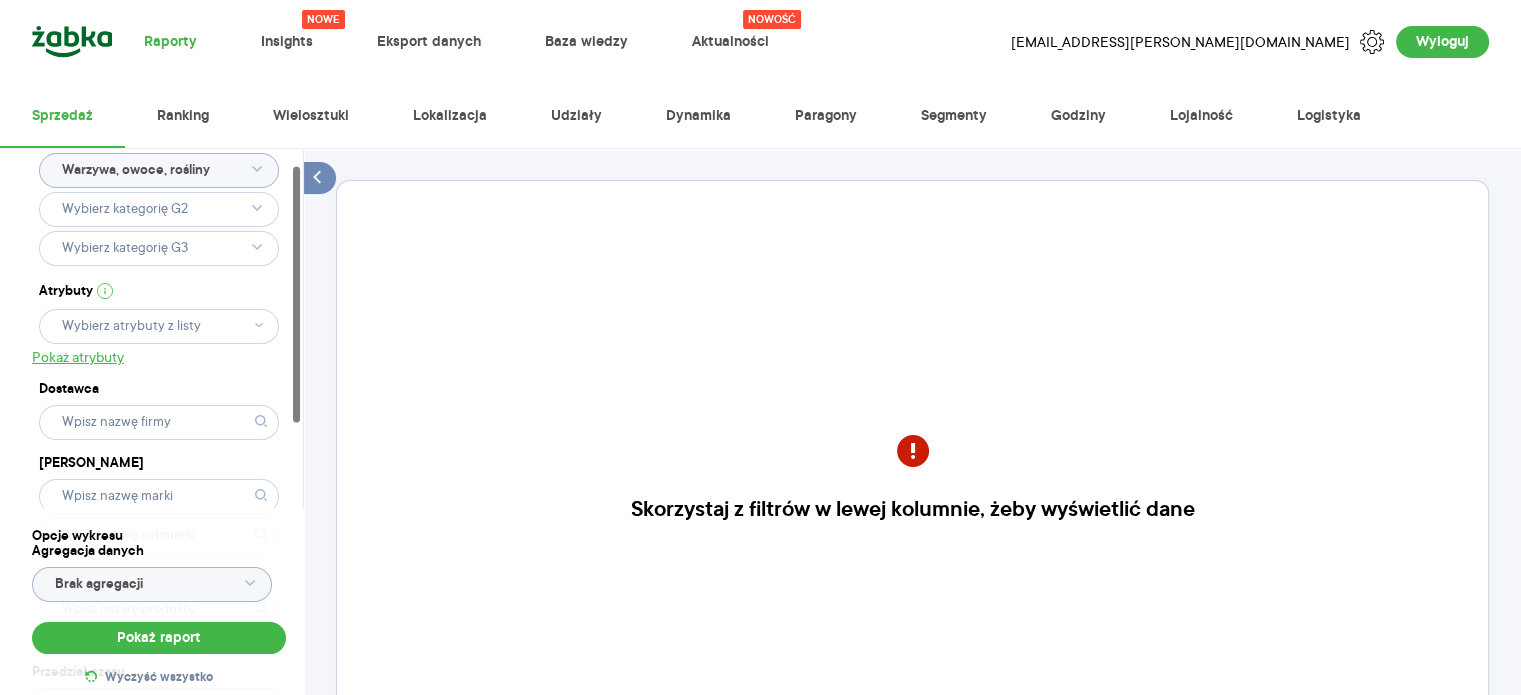 click 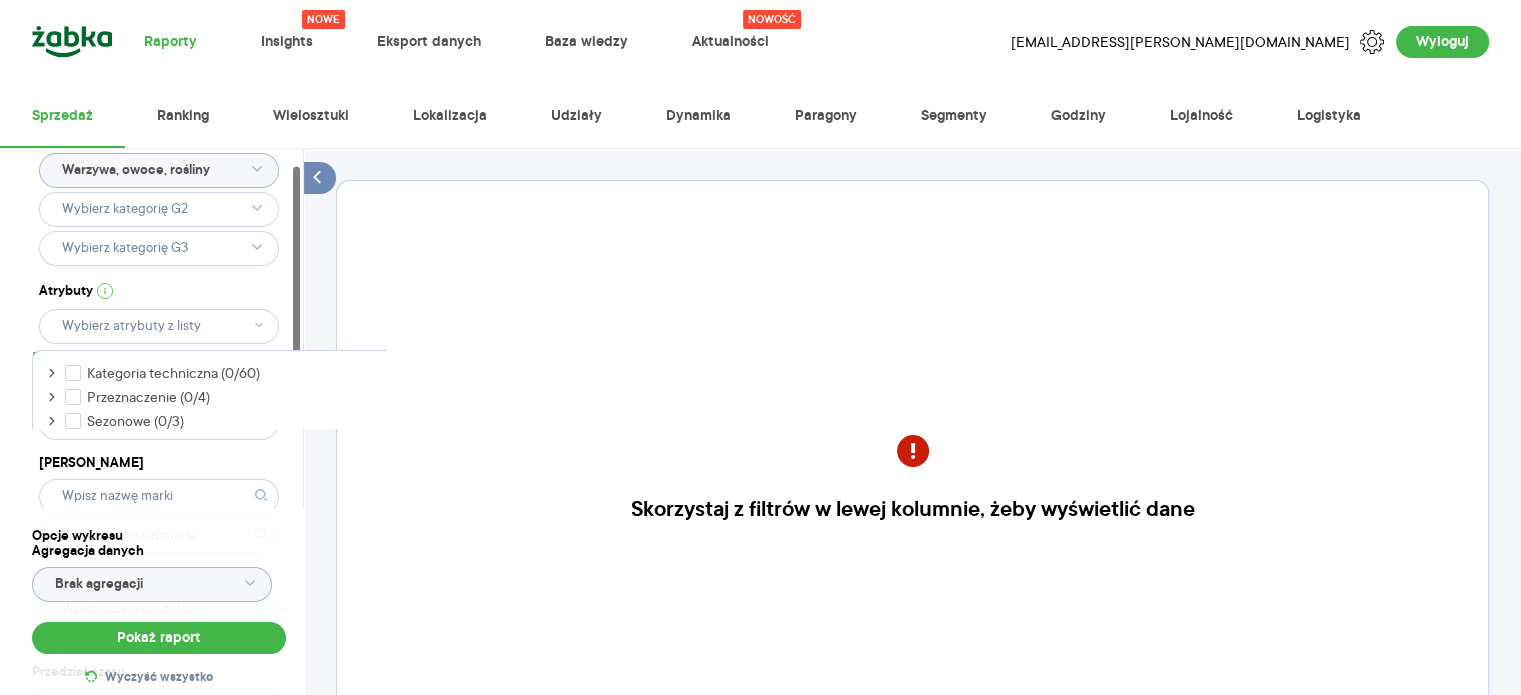 click 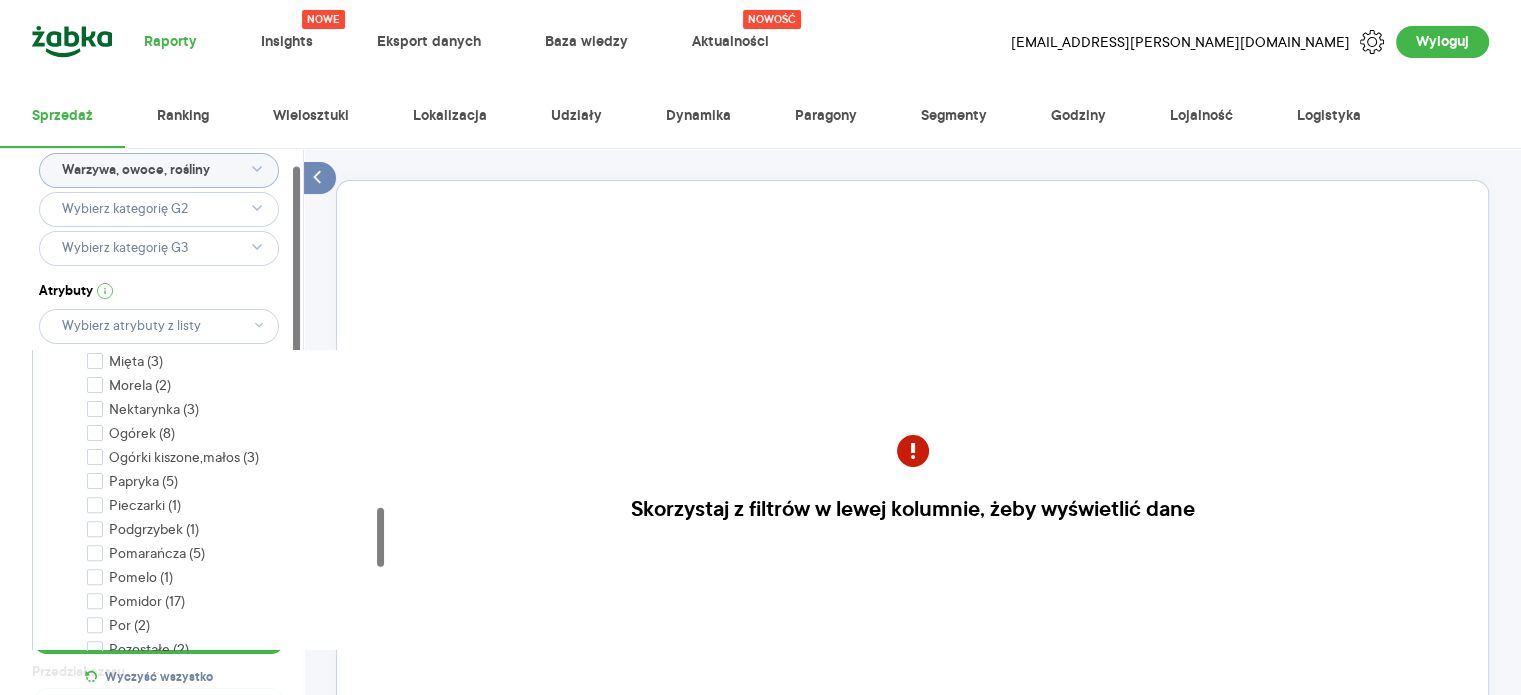 scroll, scrollTop: 804, scrollLeft: 0, axis: vertical 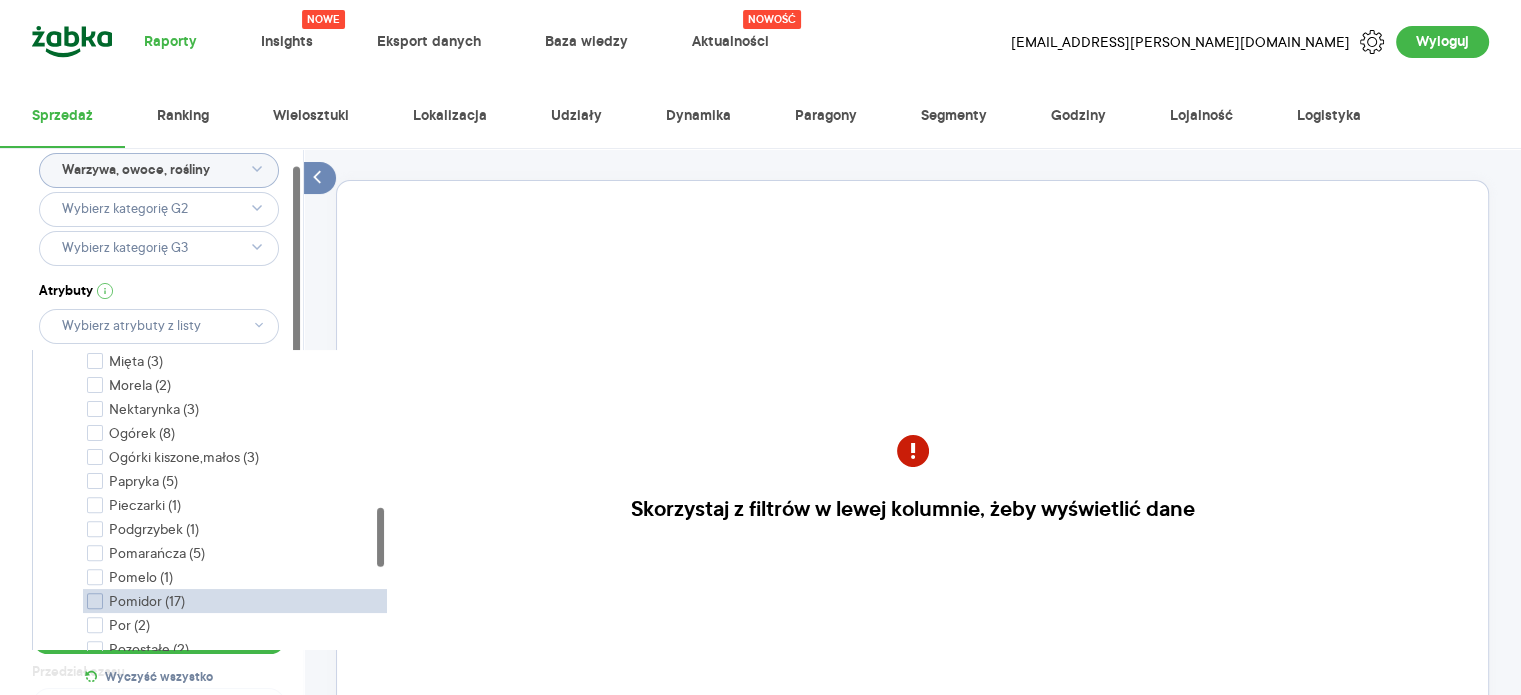 click on "Pomidor (17)" at bounding box center [237, 601] 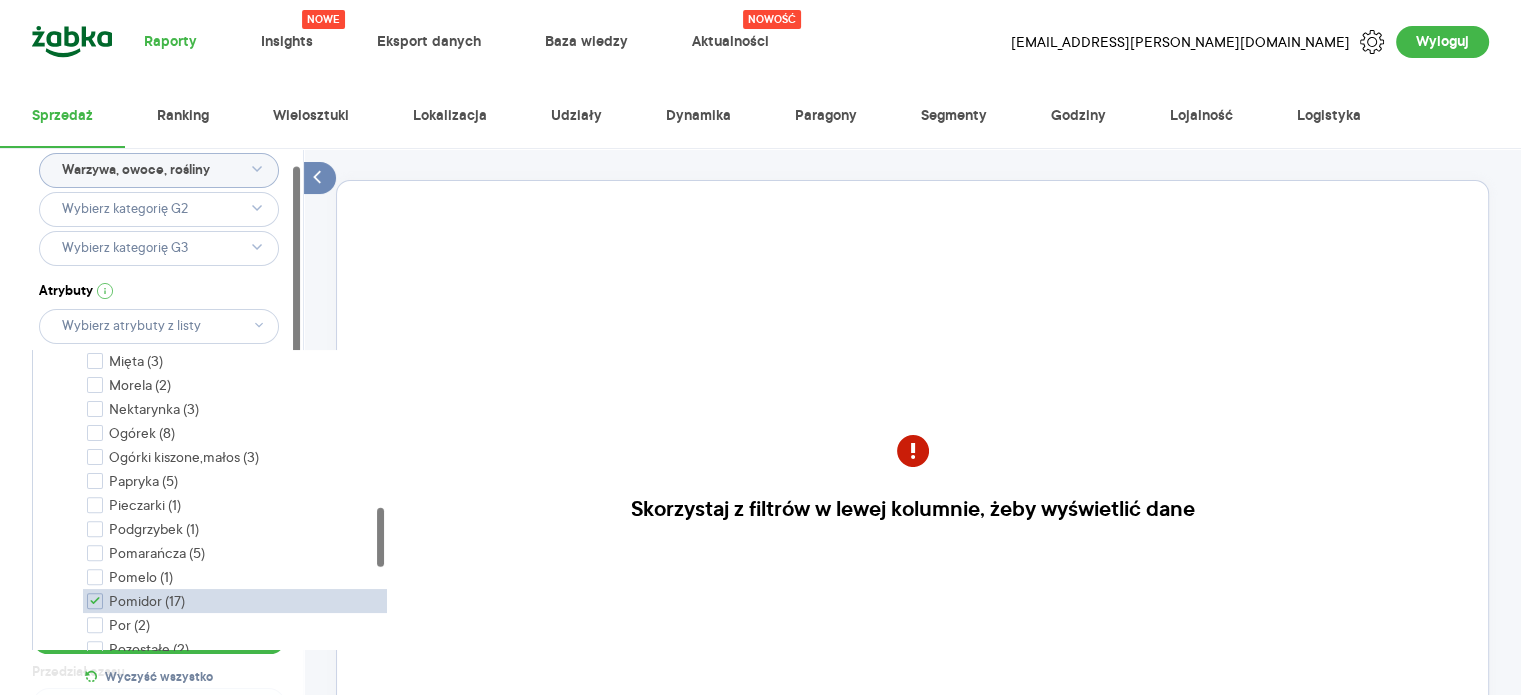 checkbox on "true" 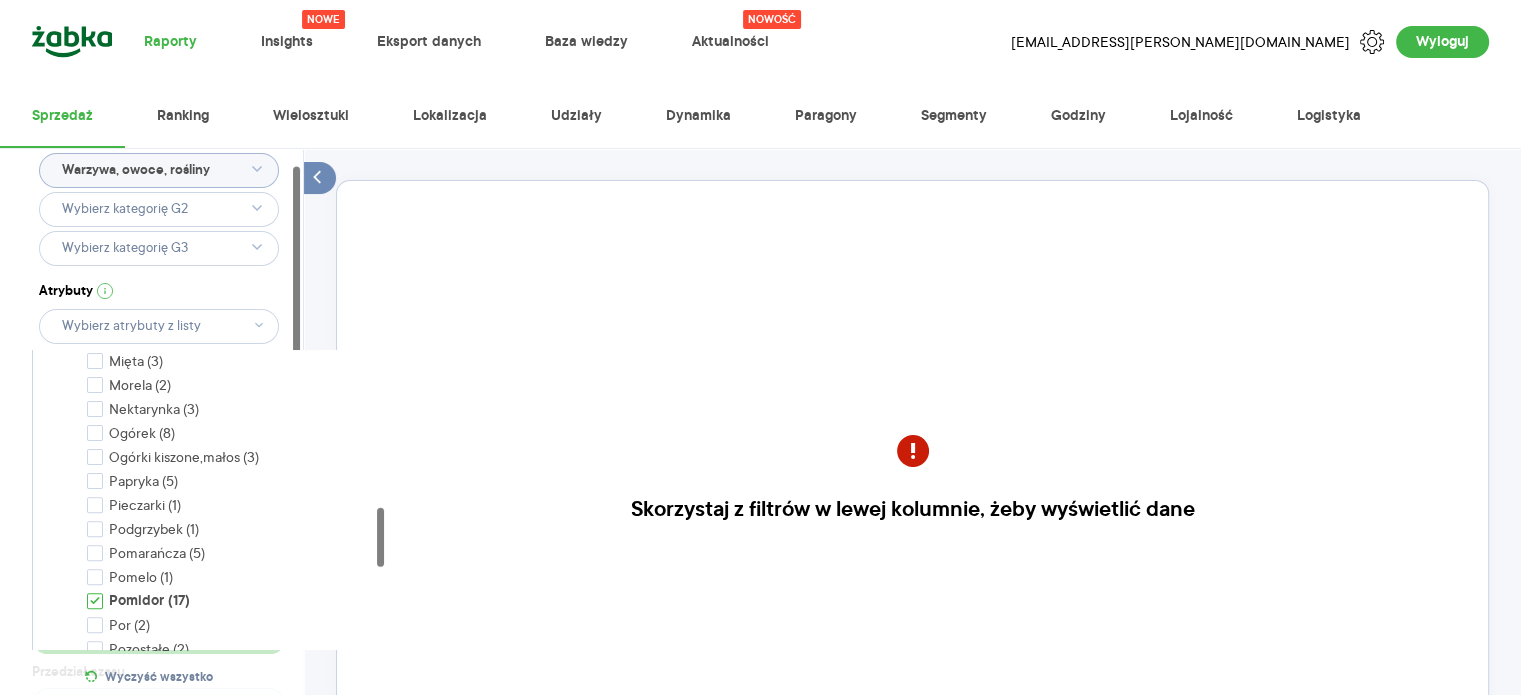 type 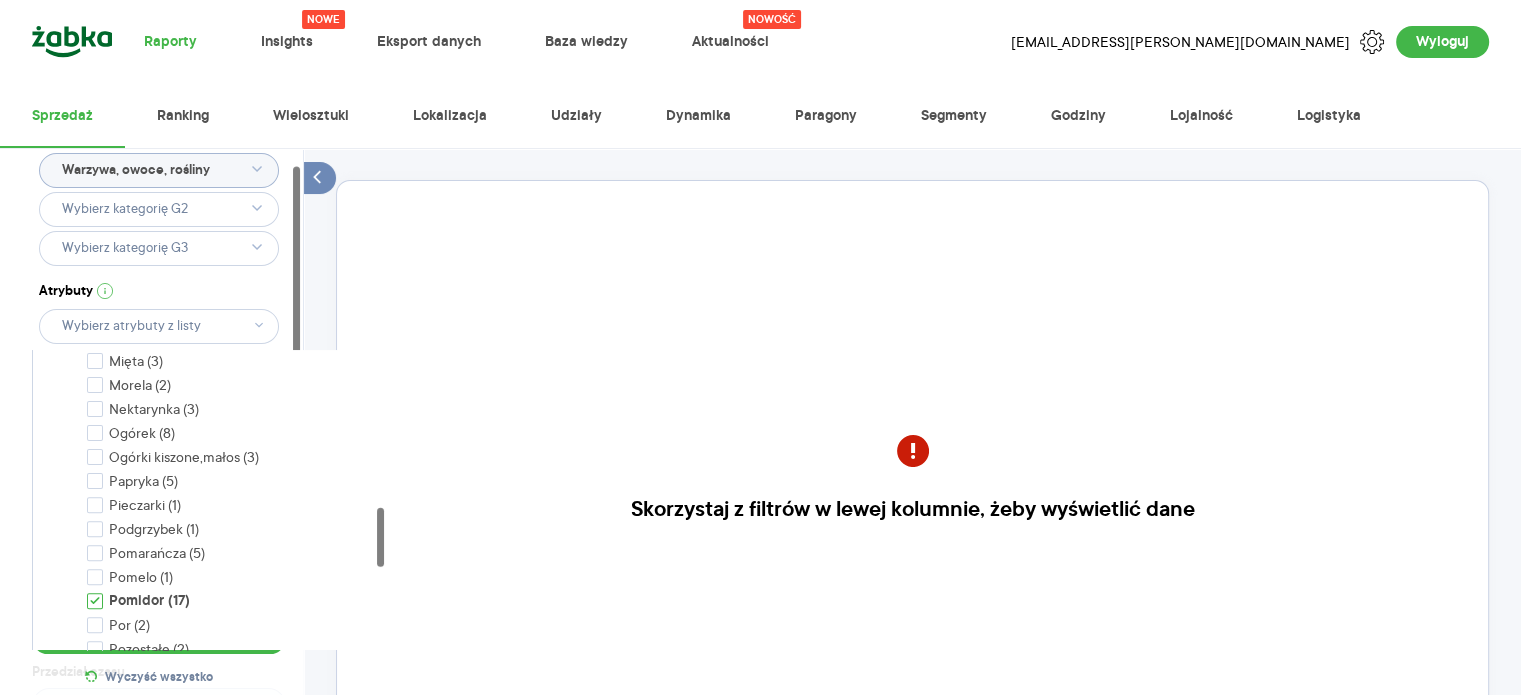 click on "Opcje wykresu Agregacja danych Brak agregacji Pokaż raport Wyczyść wszystko" at bounding box center [159, 609] 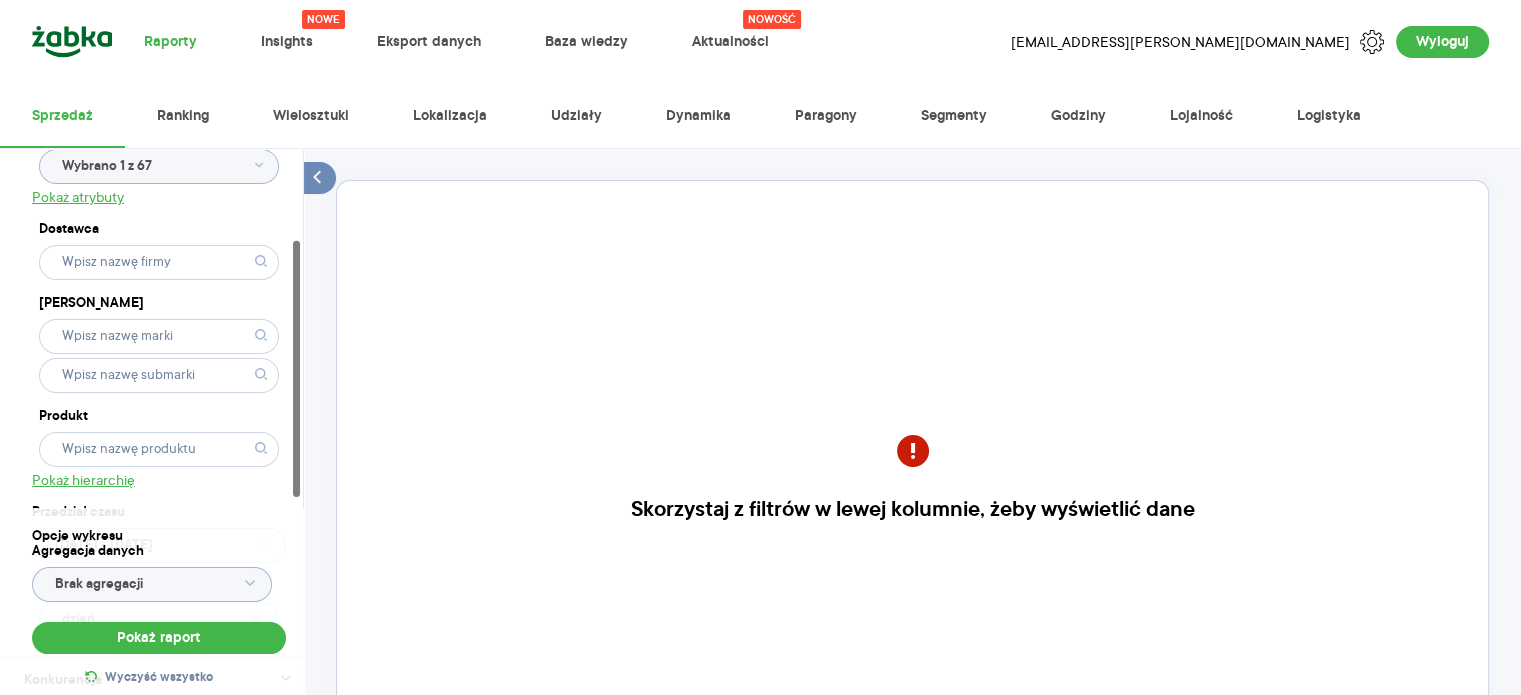 scroll, scrollTop: 195, scrollLeft: 0, axis: vertical 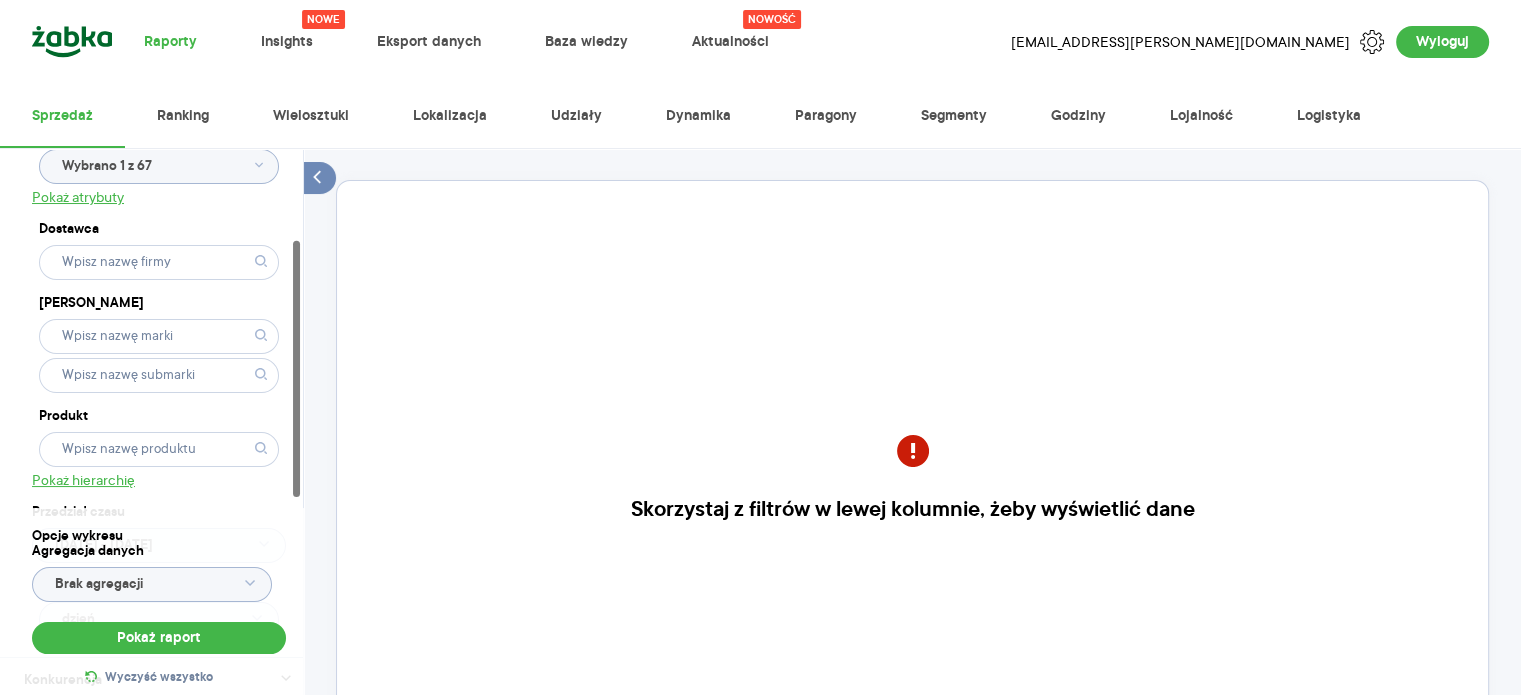 click 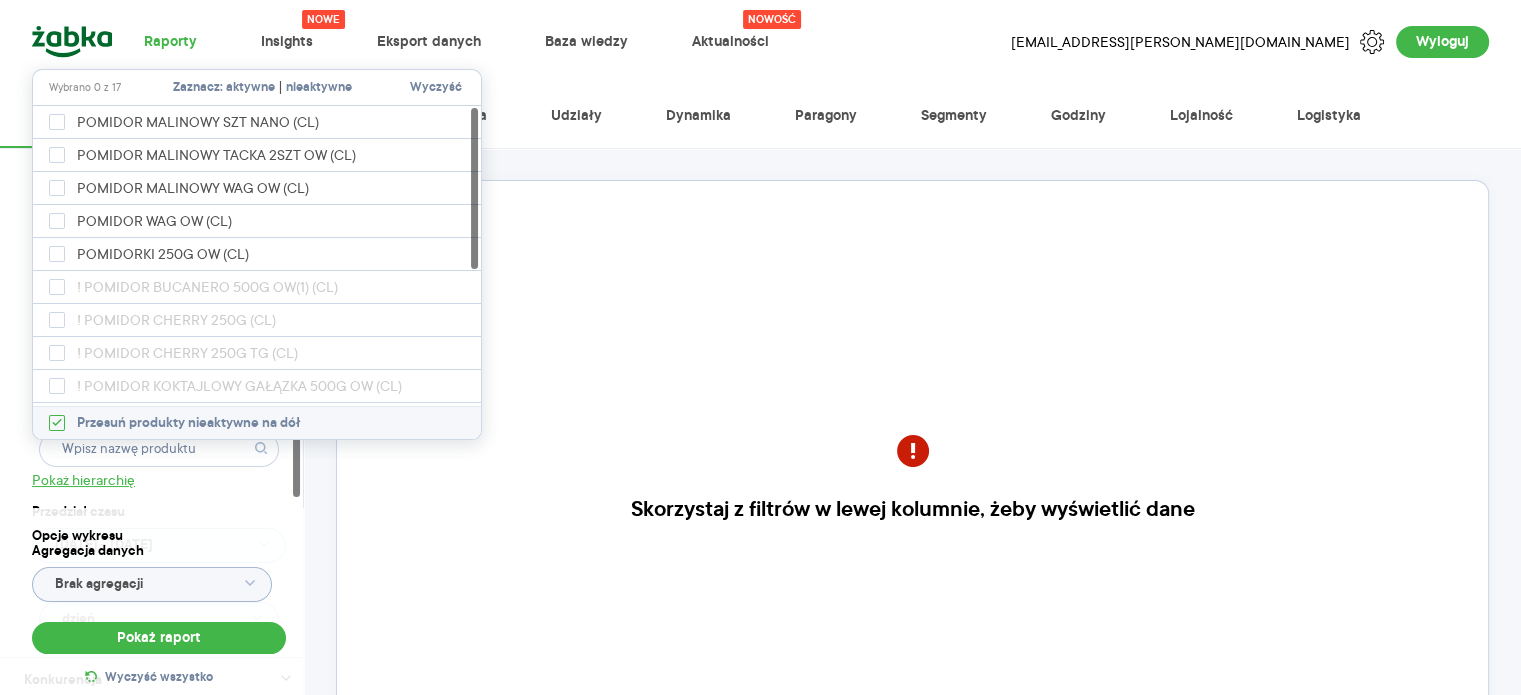 click on "aktywne" at bounding box center [250, 88] 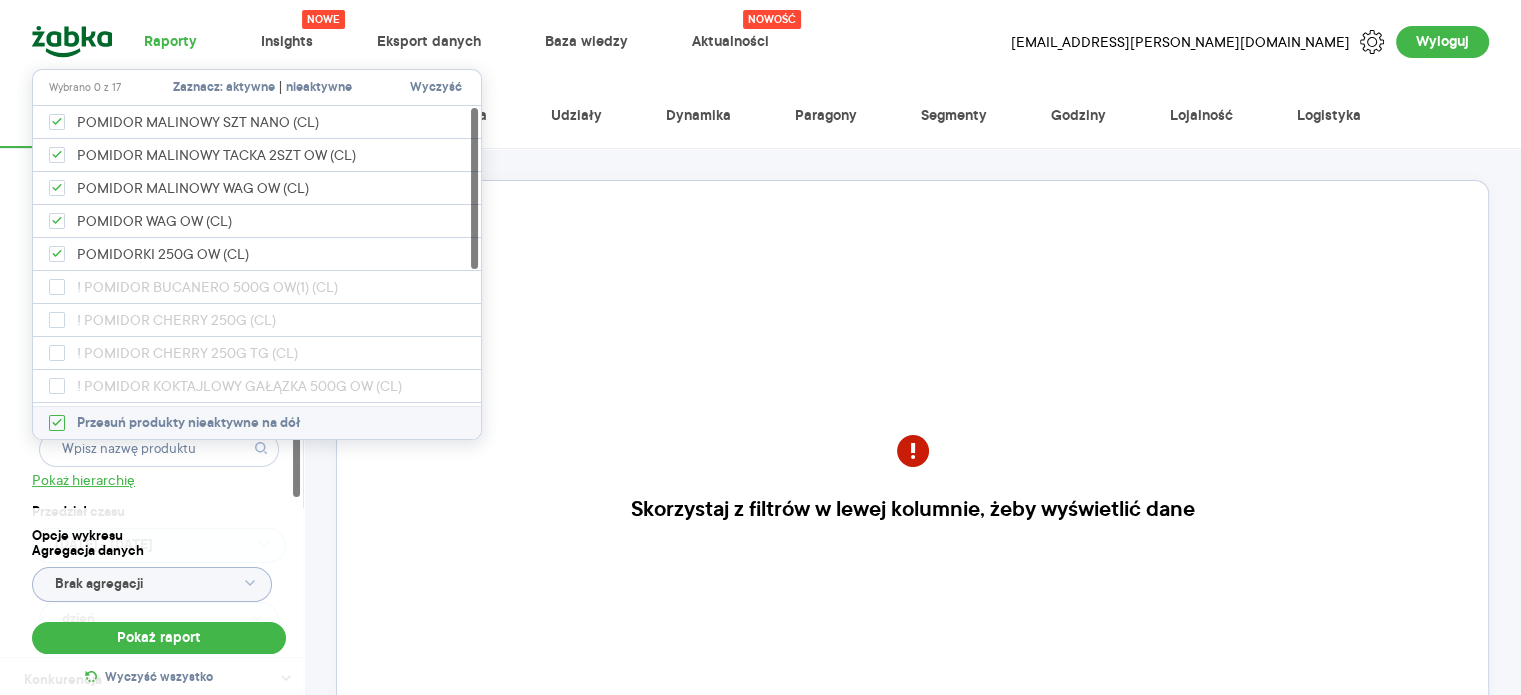checkbox on "true" 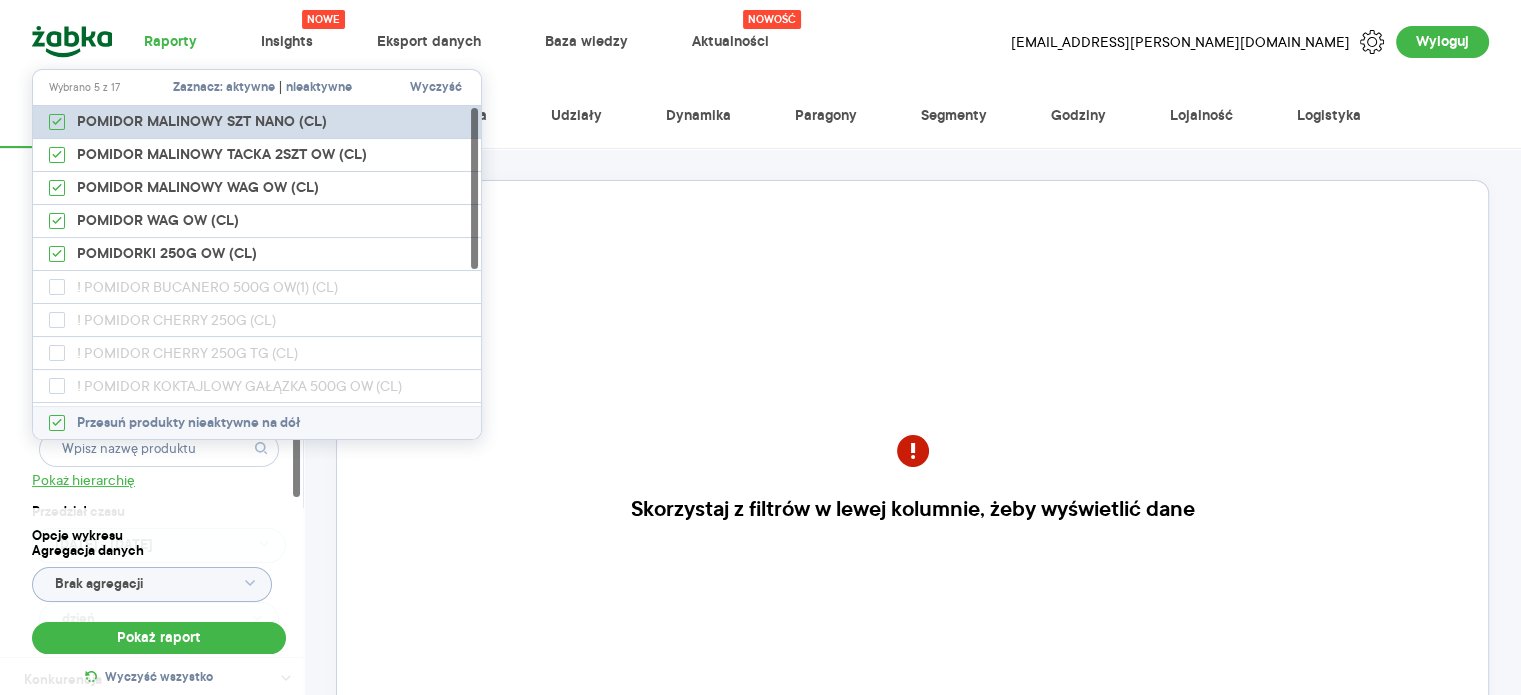 click on "POMIDOR MALINOWY SZT NANO (CL)" at bounding box center (258, 122) 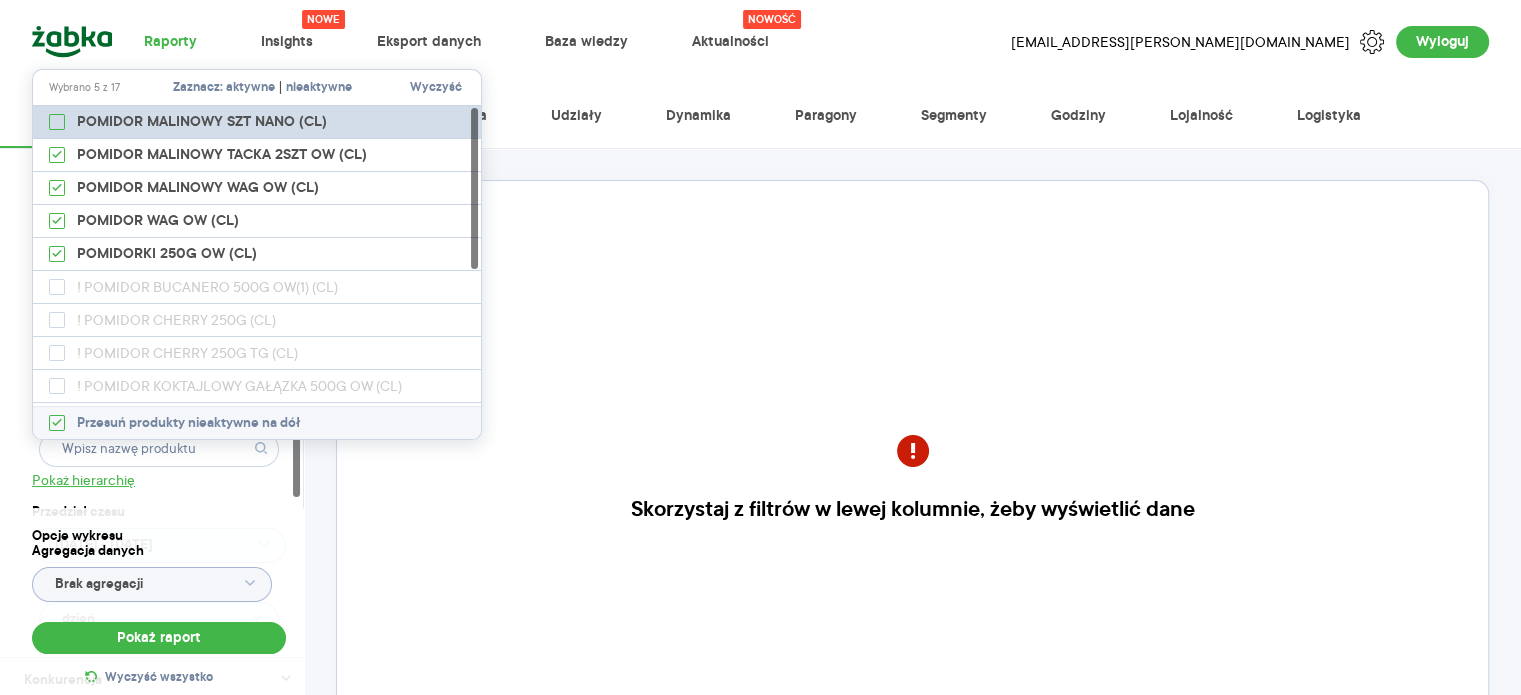 checkbox on "false" 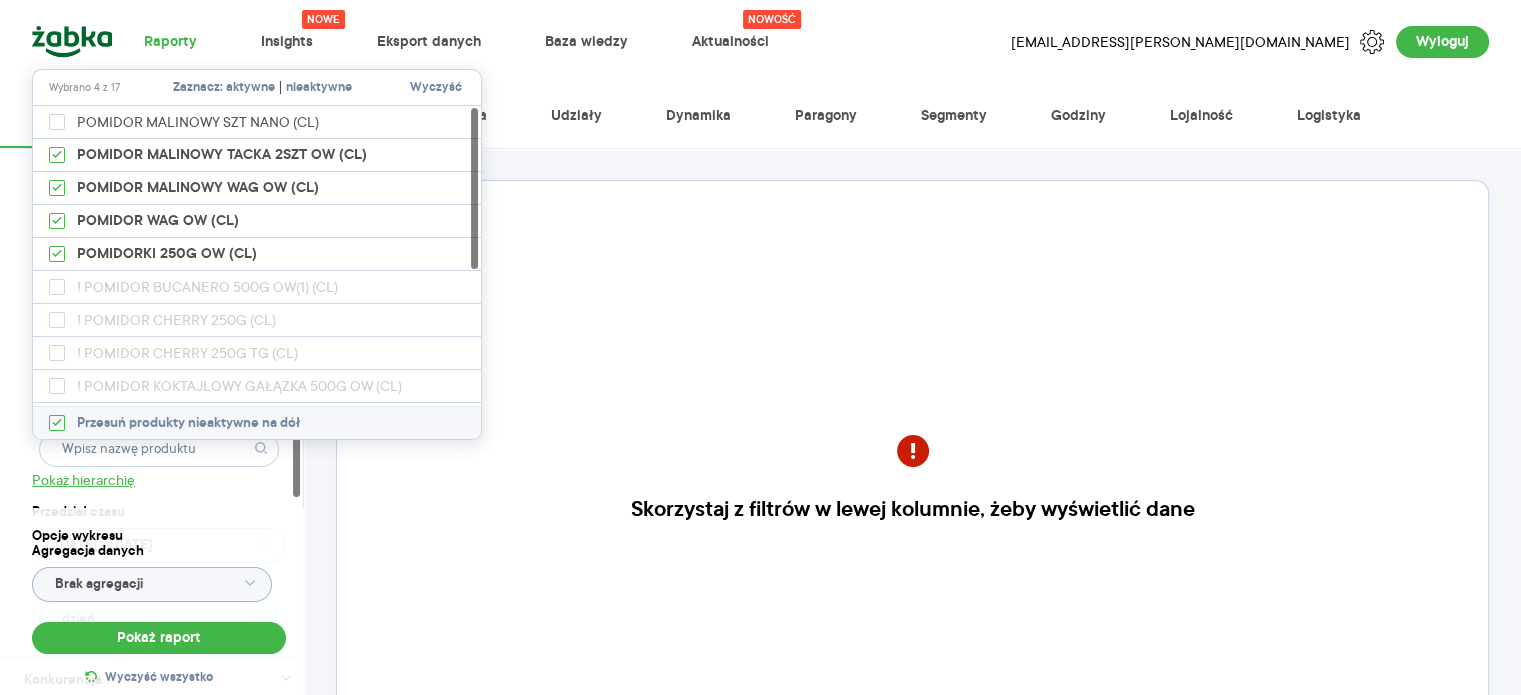 click on "Kategoria * Warzywa, owoce, rośliny Atrybuty Wybrano 1 z 67 Pokaż atrybuty Dostawca Marka Produkt Pokaż hierarchię Przedział czasu [DATE] - [DATE] Agregacja czasowa dzień" at bounding box center [159, 305] 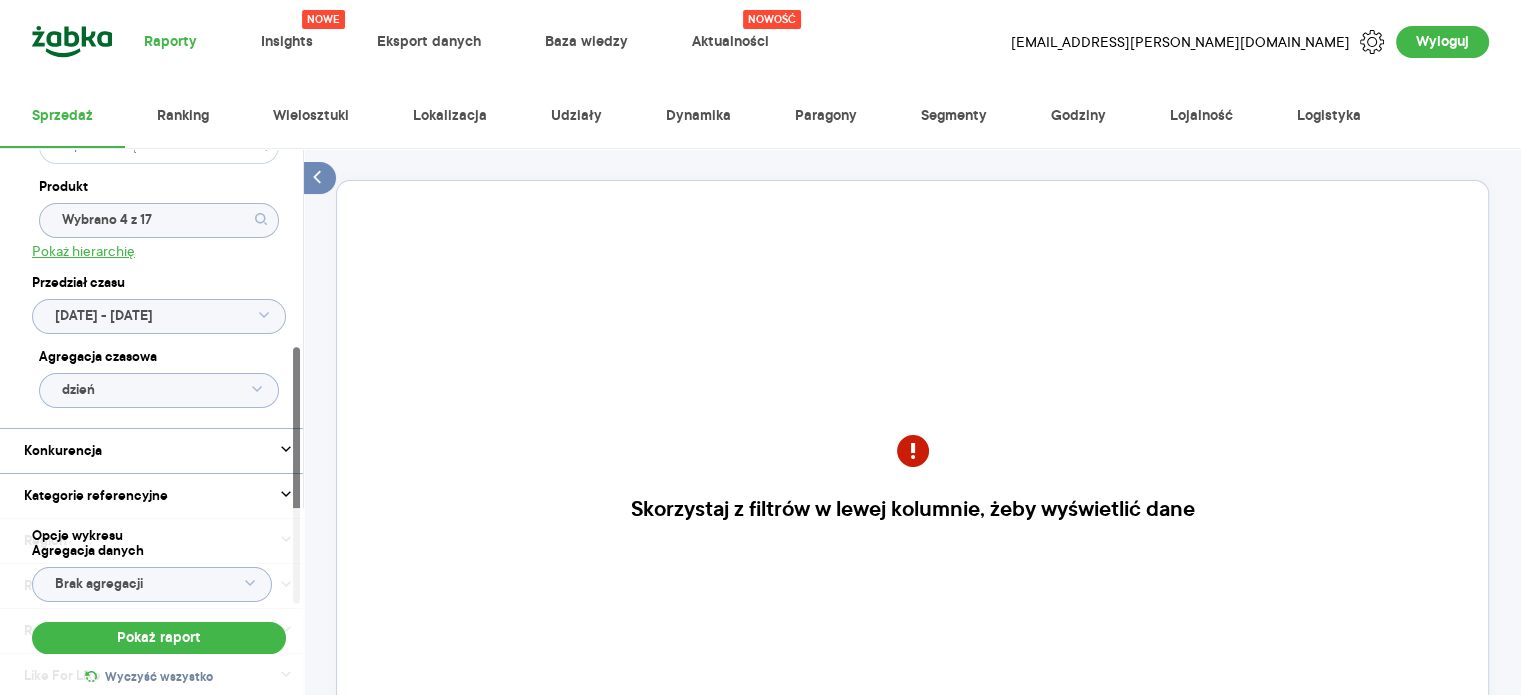 scroll, scrollTop: 424, scrollLeft: 0, axis: vertical 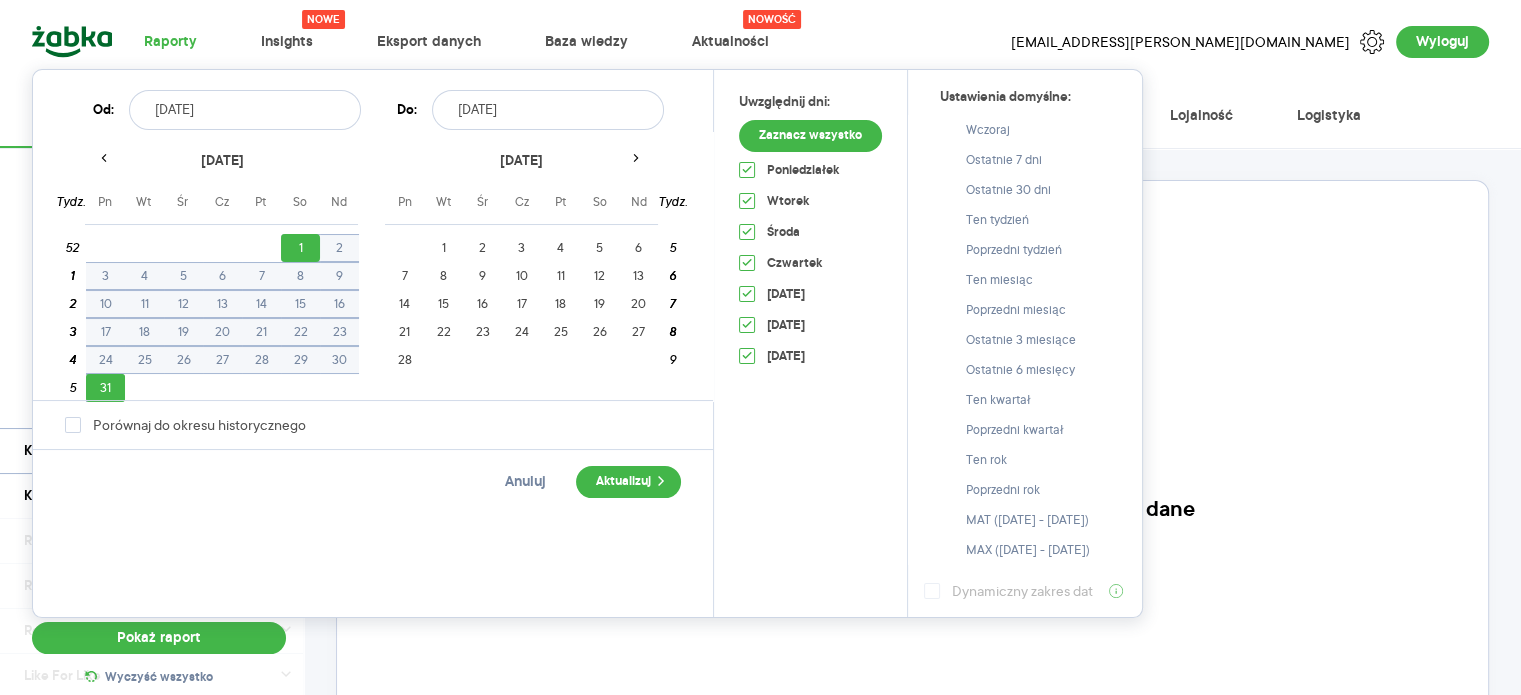 click on "Raporty Nowe Insights Eksport danych Baza wiedzy Nowość Aktualności [EMAIL_ADDRESS][PERSON_NAME][DOMAIN_NAME] Wyloguj Sprzedaż Ranking Wielosztuki Lokalizacja Udziały Dynamika Paragony Segmenty Godziny Lojalność Logistyka Kategoria * Warzywa, owoce, rośliny Atrybuty Wybrano 1 z 67 Pokaż atrybuty Dostawca Marka Produkt Wybrano 4 z 17 Pokaż hierarchię Przedział czasu [DATE] - [DATE] Agregacja czasowa dzień Konkurencja Pokaż dane konkurencji z opóźnieniem Dostawca Marka Produkt Kategorie referencyjne Region Rodzaje sklepów Rodzaje transakcji Wszystkie Like For Like Uwzględnij LFL Opcje wykresu Agregacja danych Brak agregacji Pokaż raport Wyczyść wszystko Skorzystaj z filtrów w lewej kolumnie, żeby wyświetlić dane Masz pytania dot. działania portalu? Napisz do nas na  [EMAIL_ADDRESS][DOMAIN_NAME]
More than one instance of Sumo is attempting to start on this page. Please check that you are only loading Sumo once per page. BDOW! [DATE] Pn Wt Śr Cz Pt So Nd Pn Wt Śr Cz Pt So Nd [DATE] 1 2 3 4" at bounding box center [760, 347] 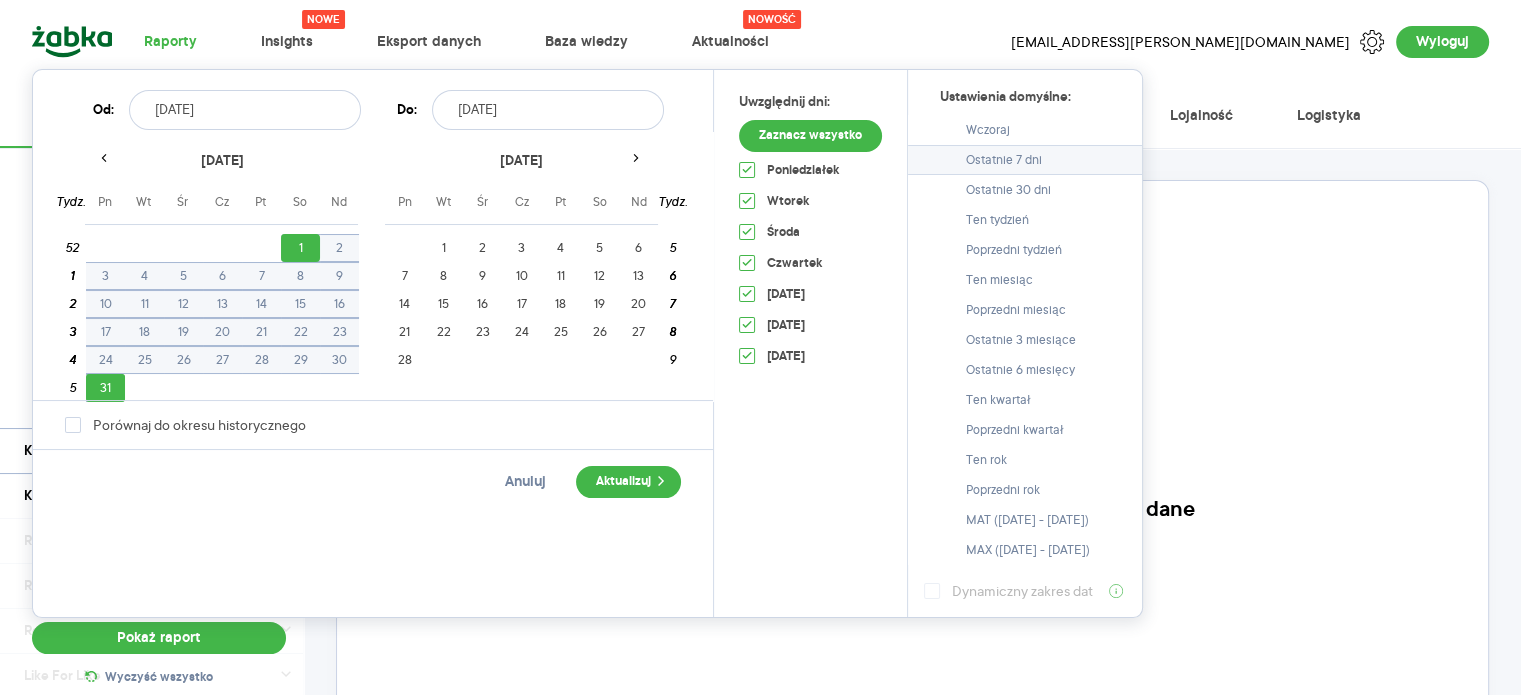 click on "Ostatnie 7 dni" at bounding box center [1025, 160] 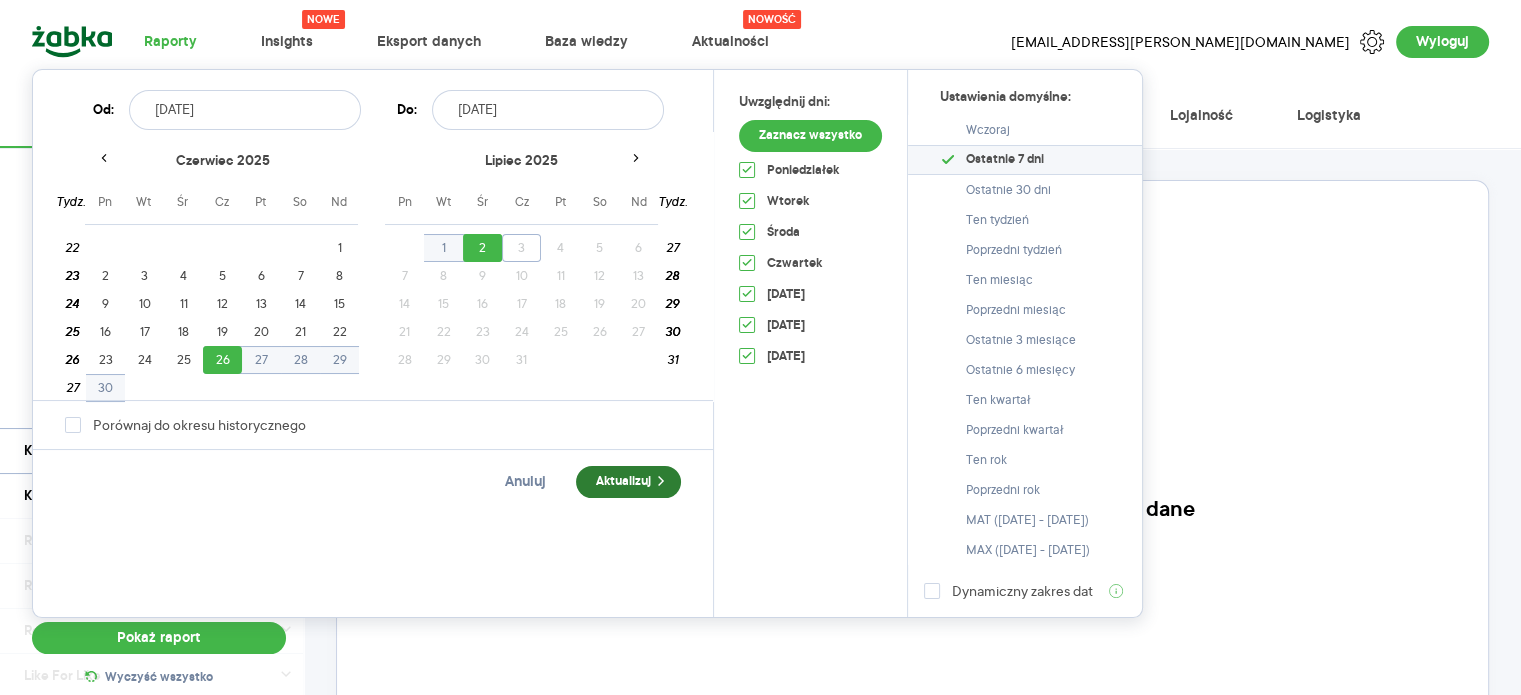 click on "Aktualizuj" at bounding box center [628, 482] 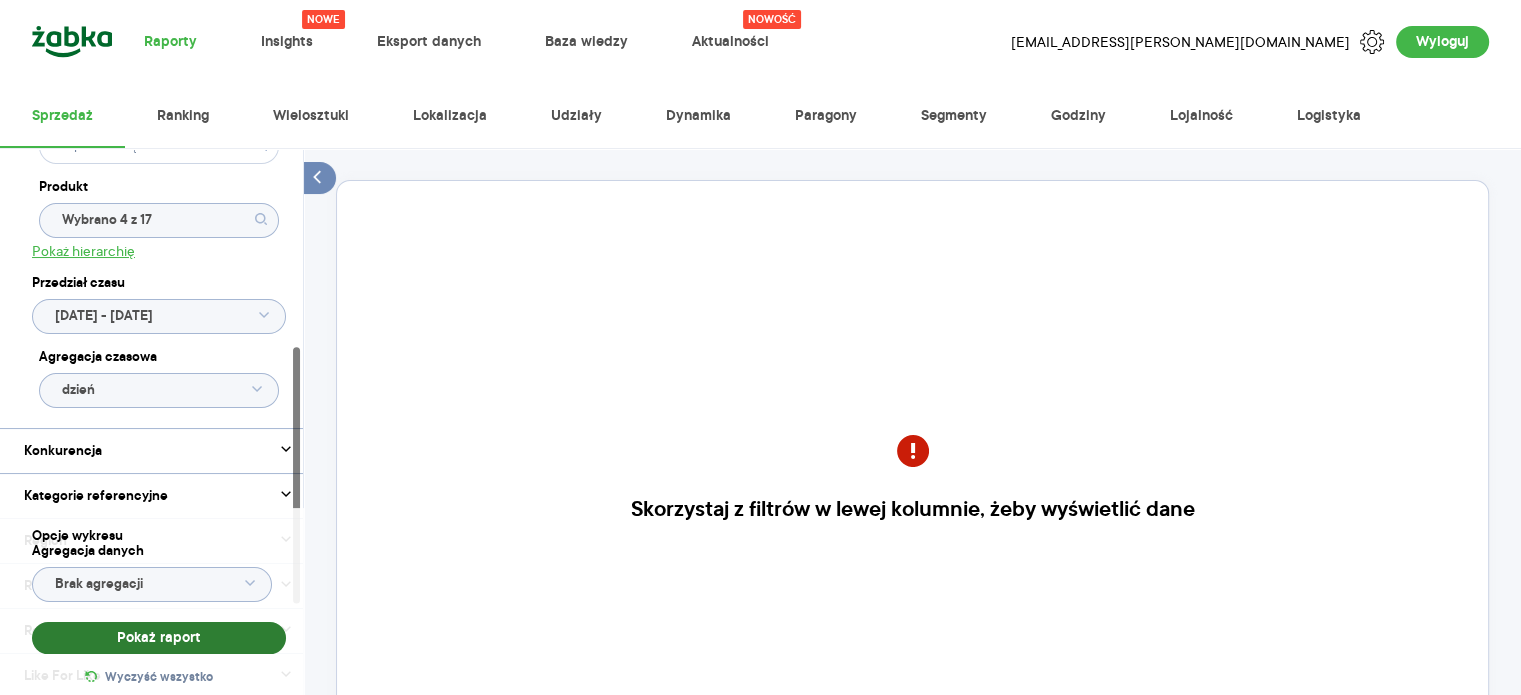 click on "Pokaż raport" at bounding box center (159, 638) 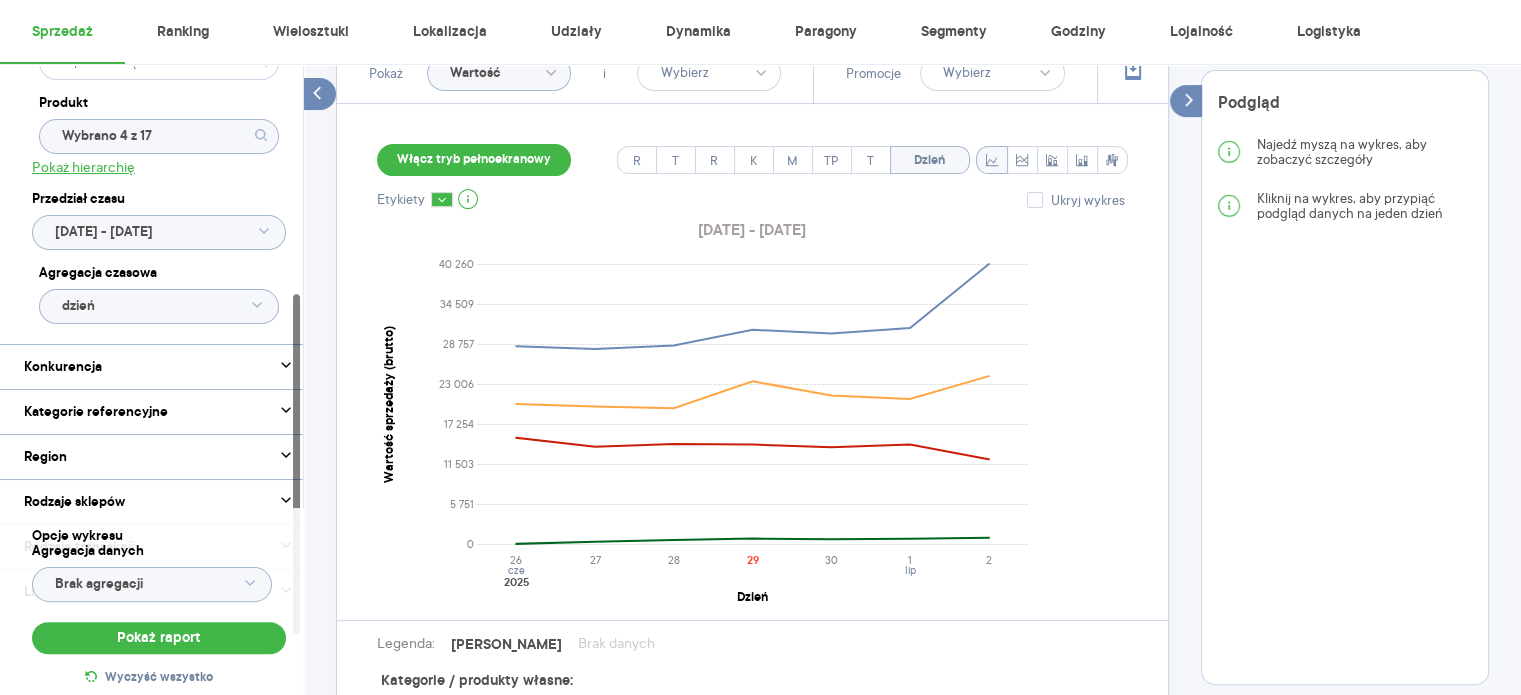 scroll, scrollTop: 574, scrollLeft: 0, axis: vertical 